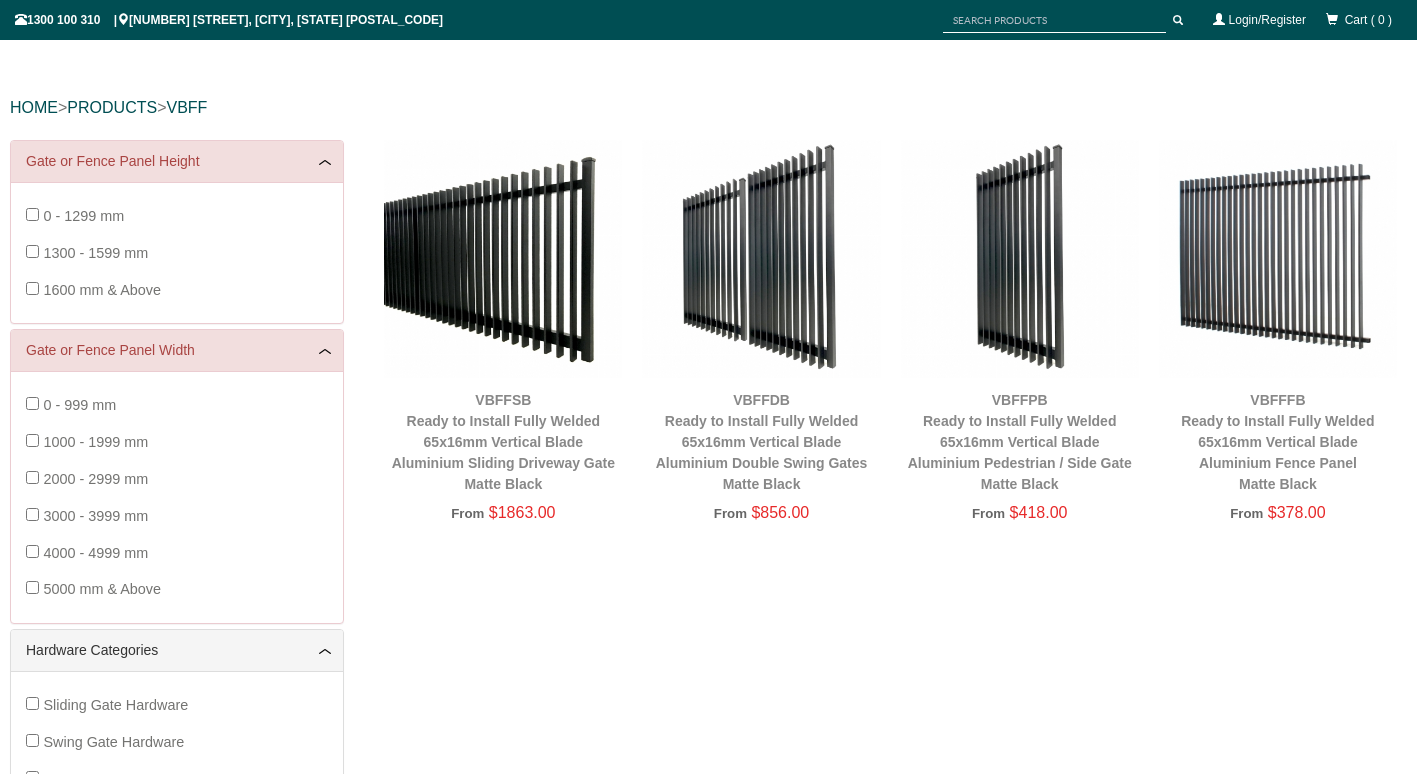 scroll, scrollTop: 180, scrollLeft: 0, axis: vertical 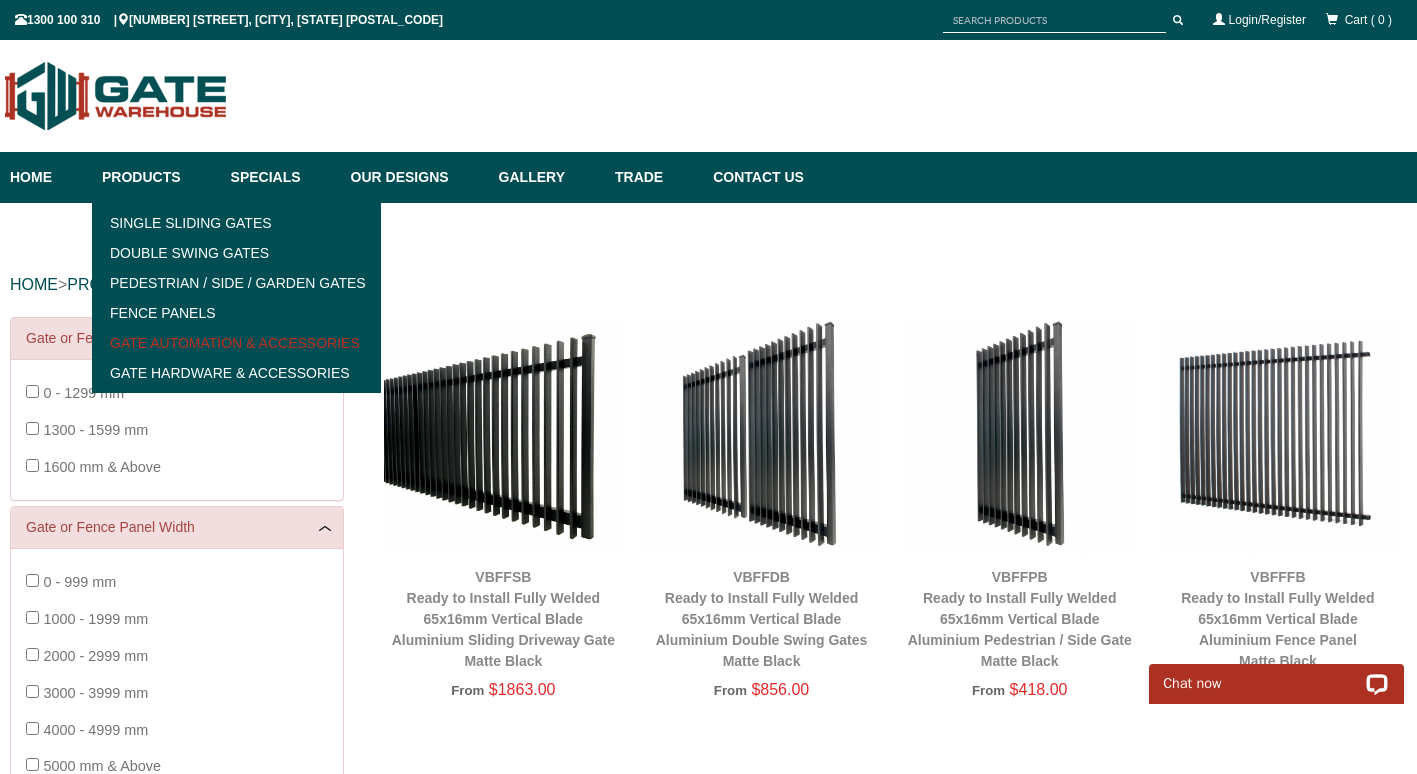 click on "Gate Automation & Accessories" at bounding box center [236, 343] 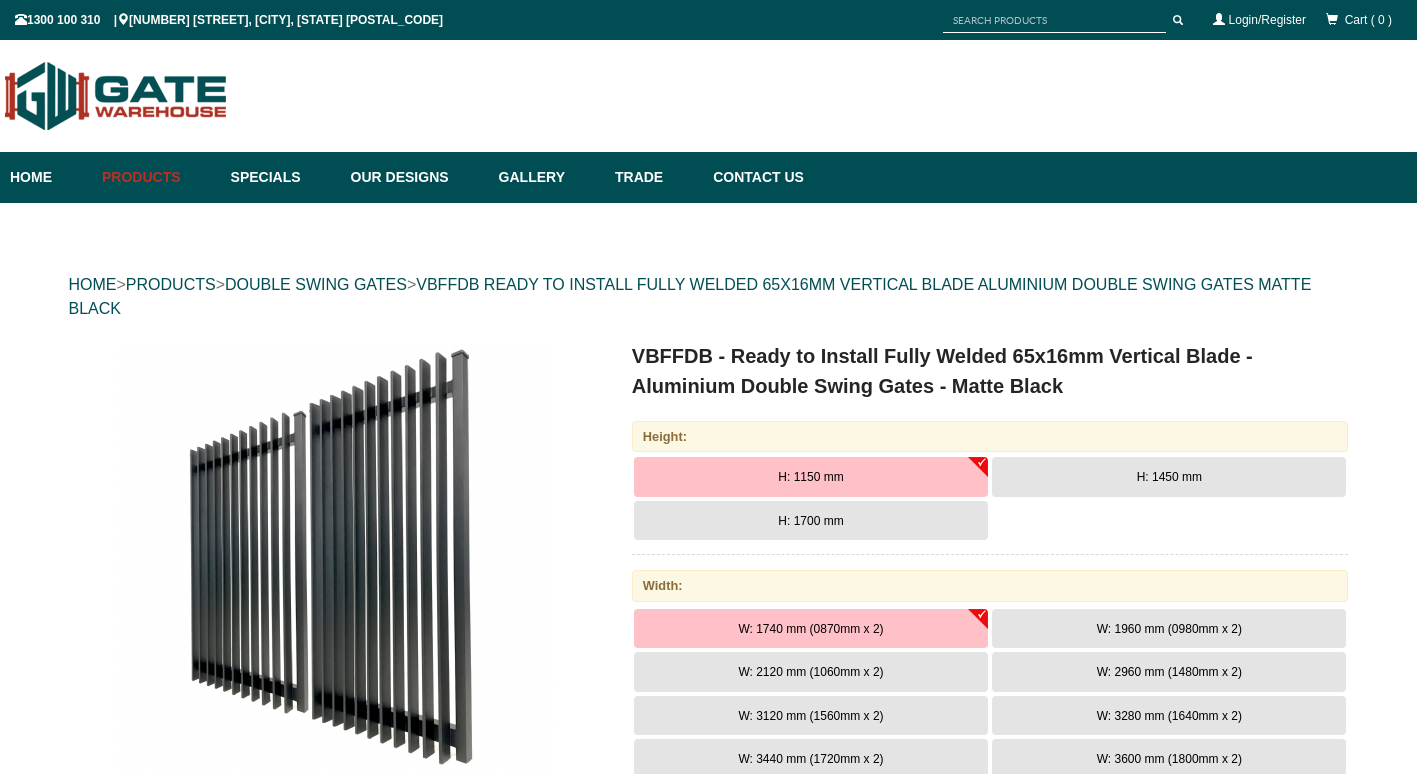 scroll, scrollTop: 50, scrollLeft: 0, axis: vertical 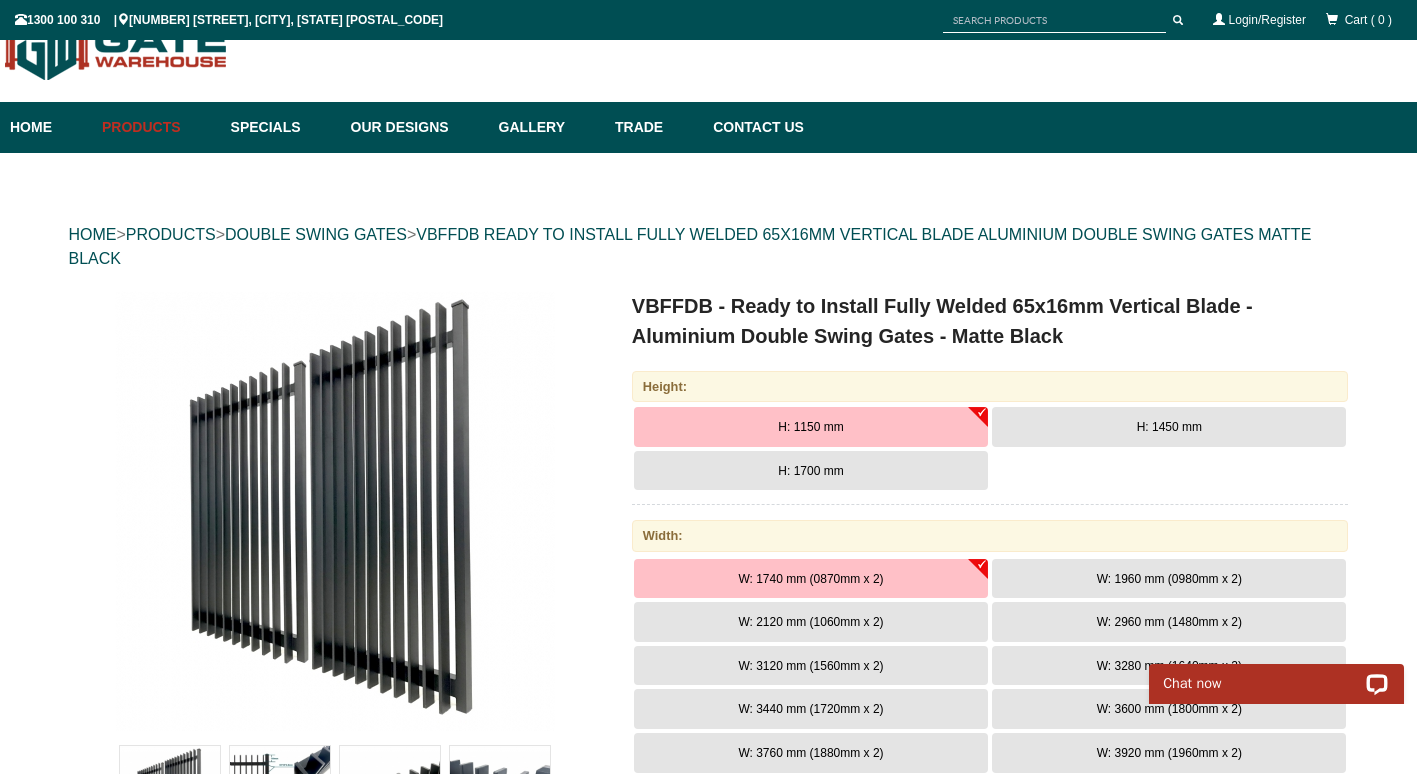 click on "H: 1450 mm" at bounding box center (811, 427) 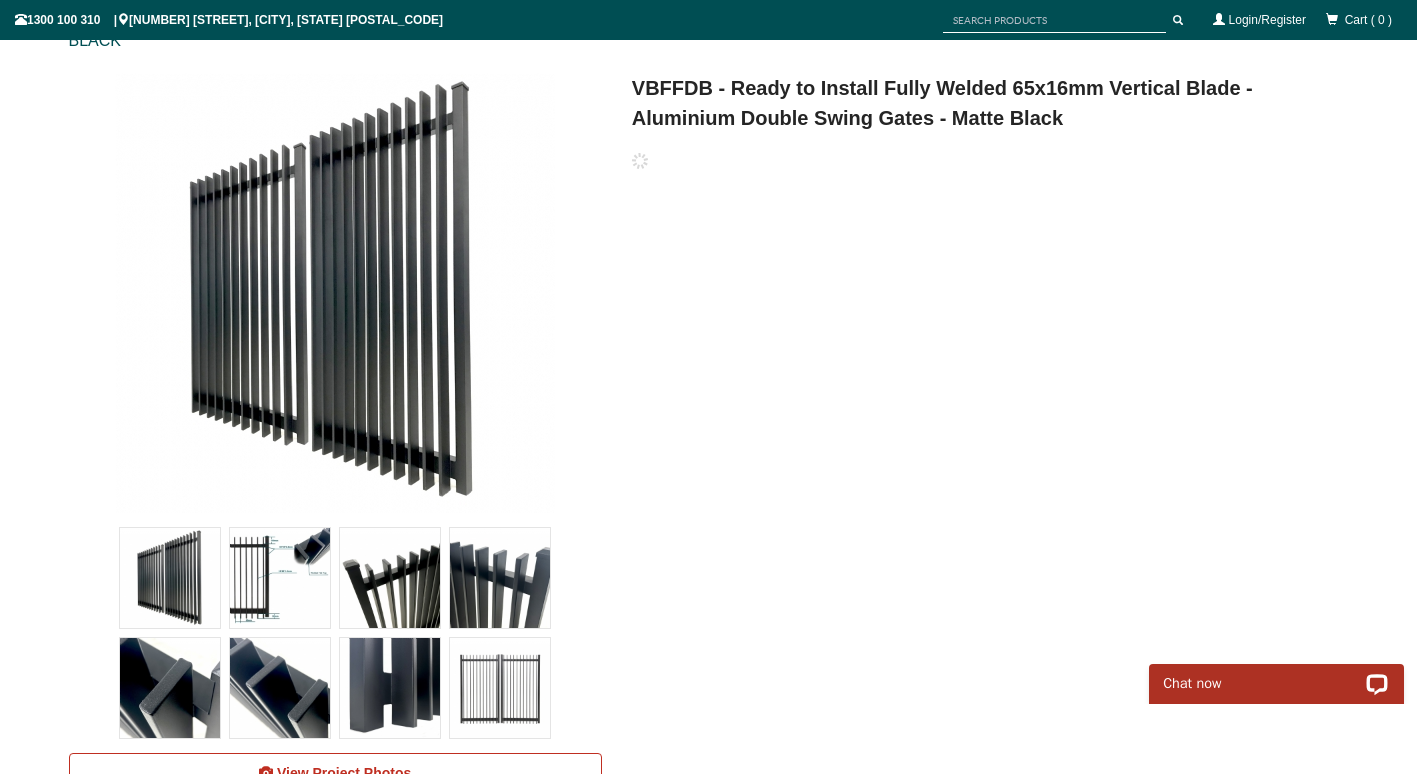 scroll, scrollTop: 269, scrollLeft: 0, axis: vertical 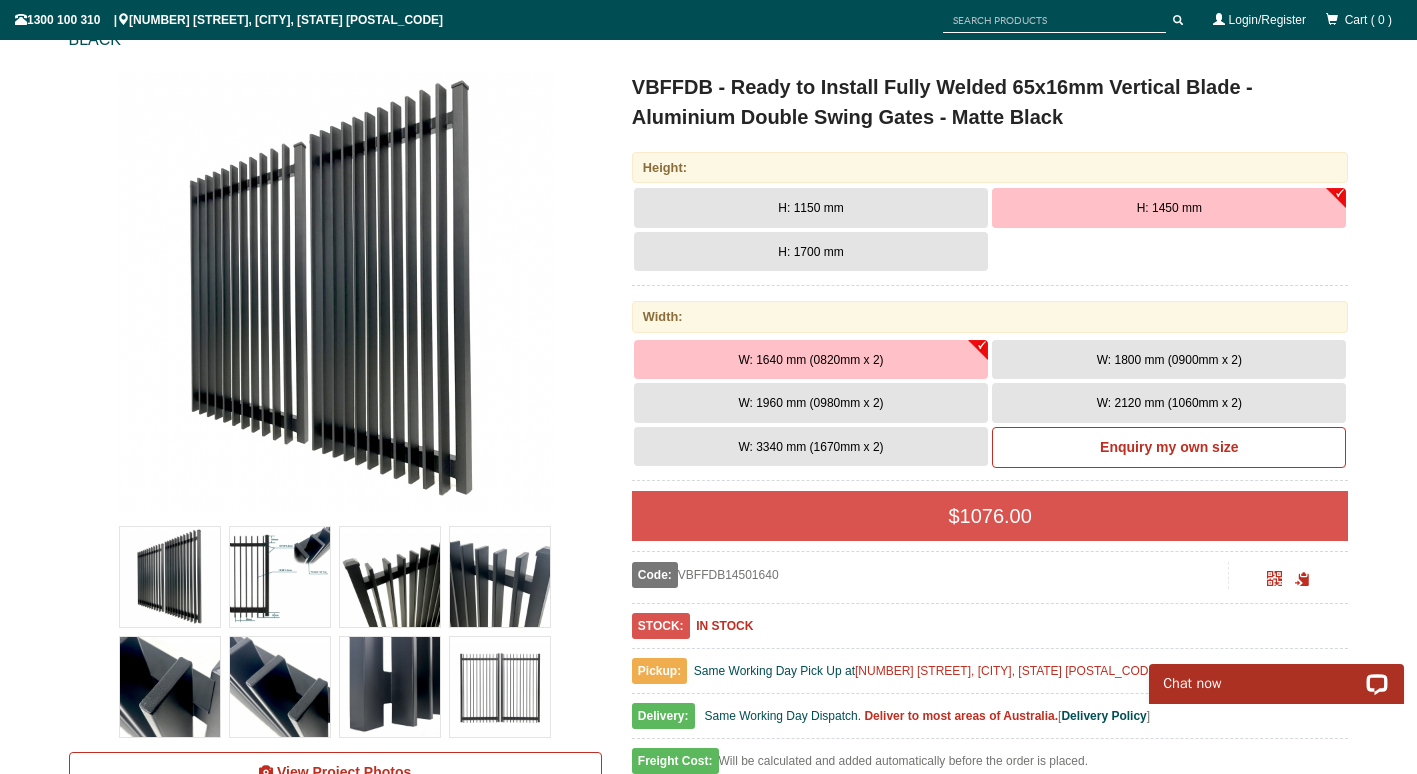 click on "W: 3340 mm (1670mm x 2)" at bounding box center [811, 360] 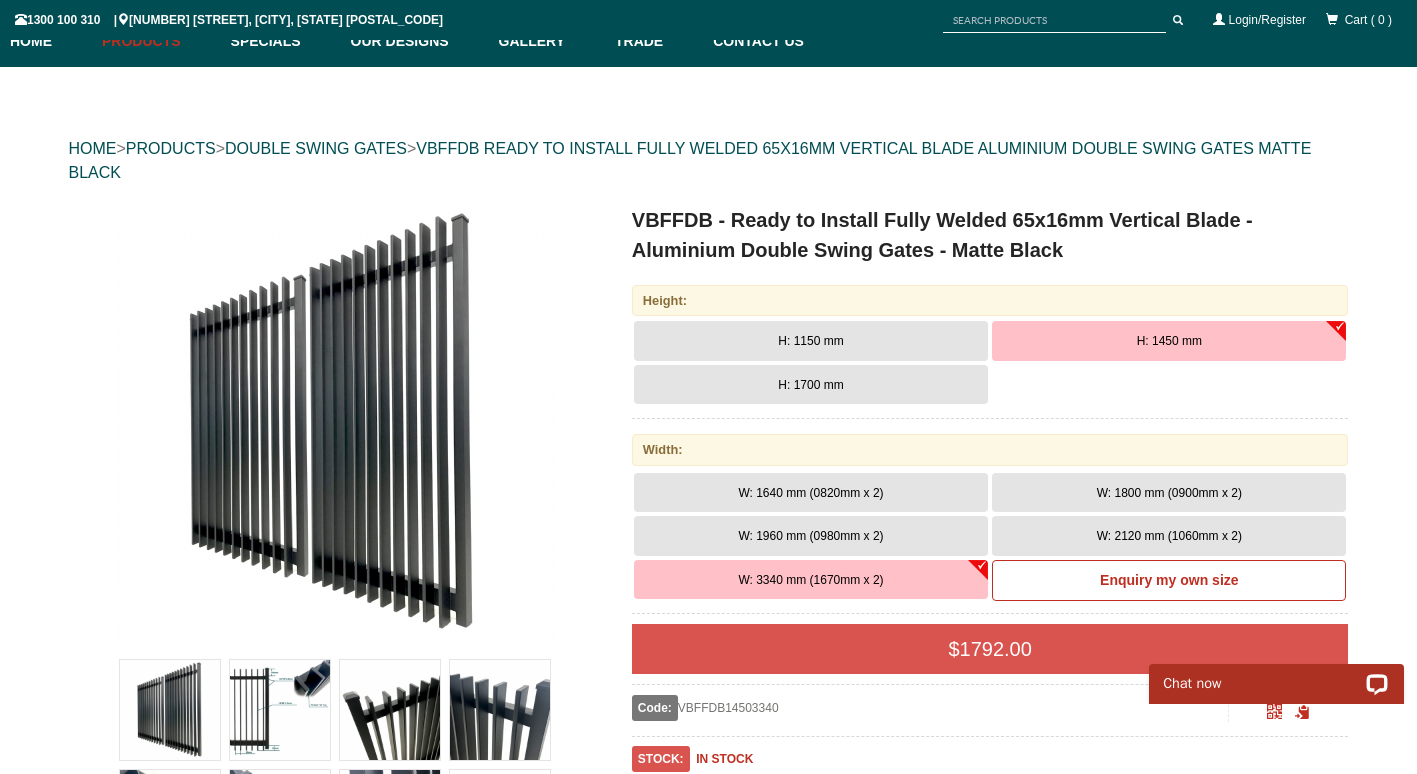 scroll, scrollTop: 117, scrollLeft: 0, axis: vertical 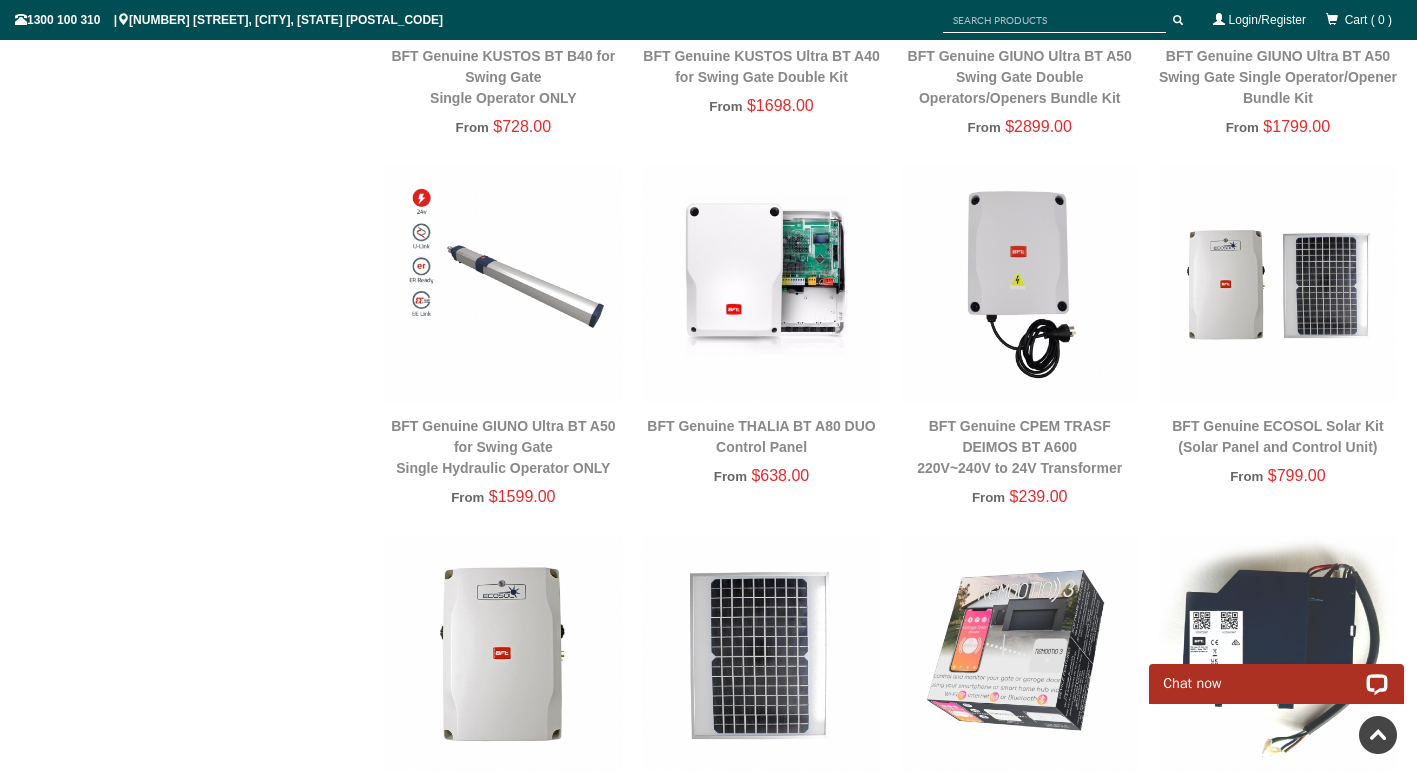 click at bounding box center [1278, 284] 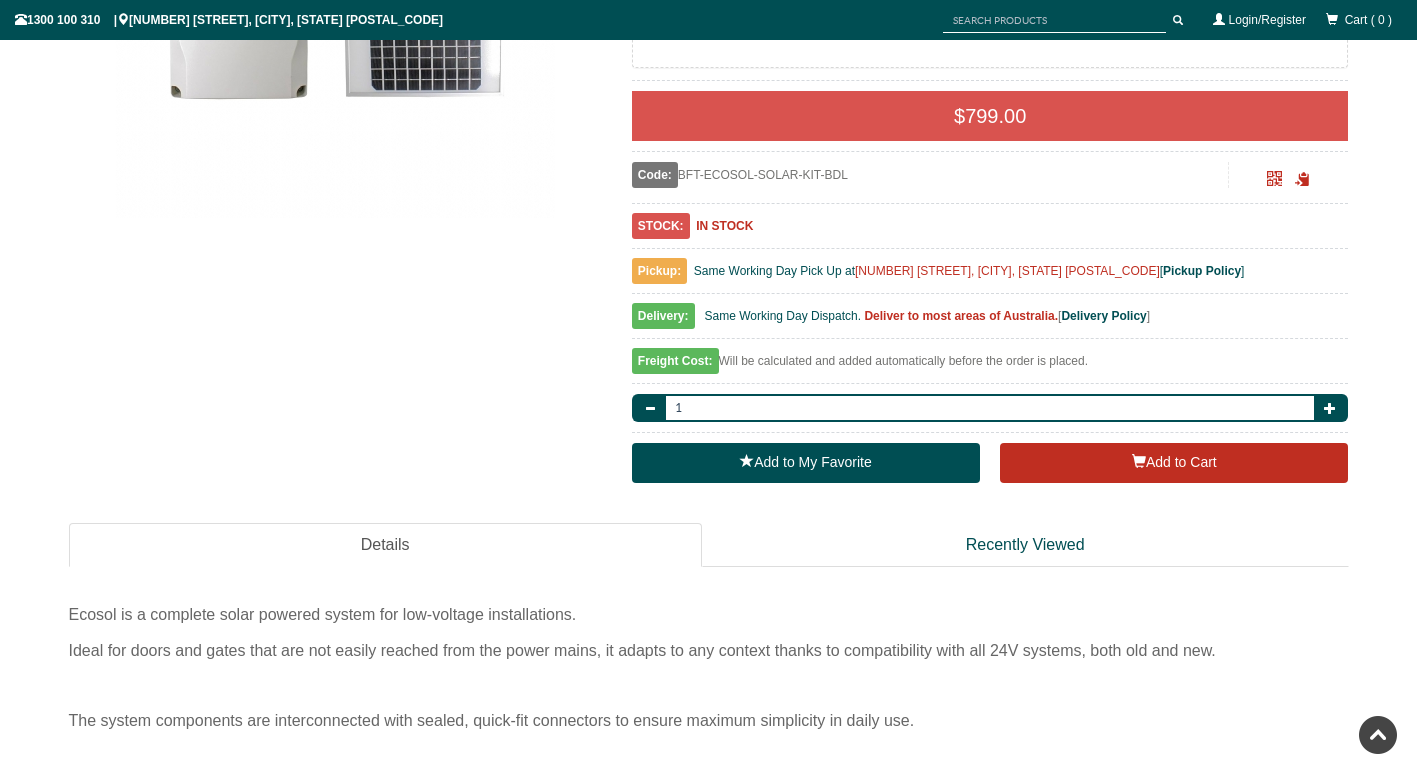 scroll, scrollTop: 575, scrollLeft: 0, axis: vertical 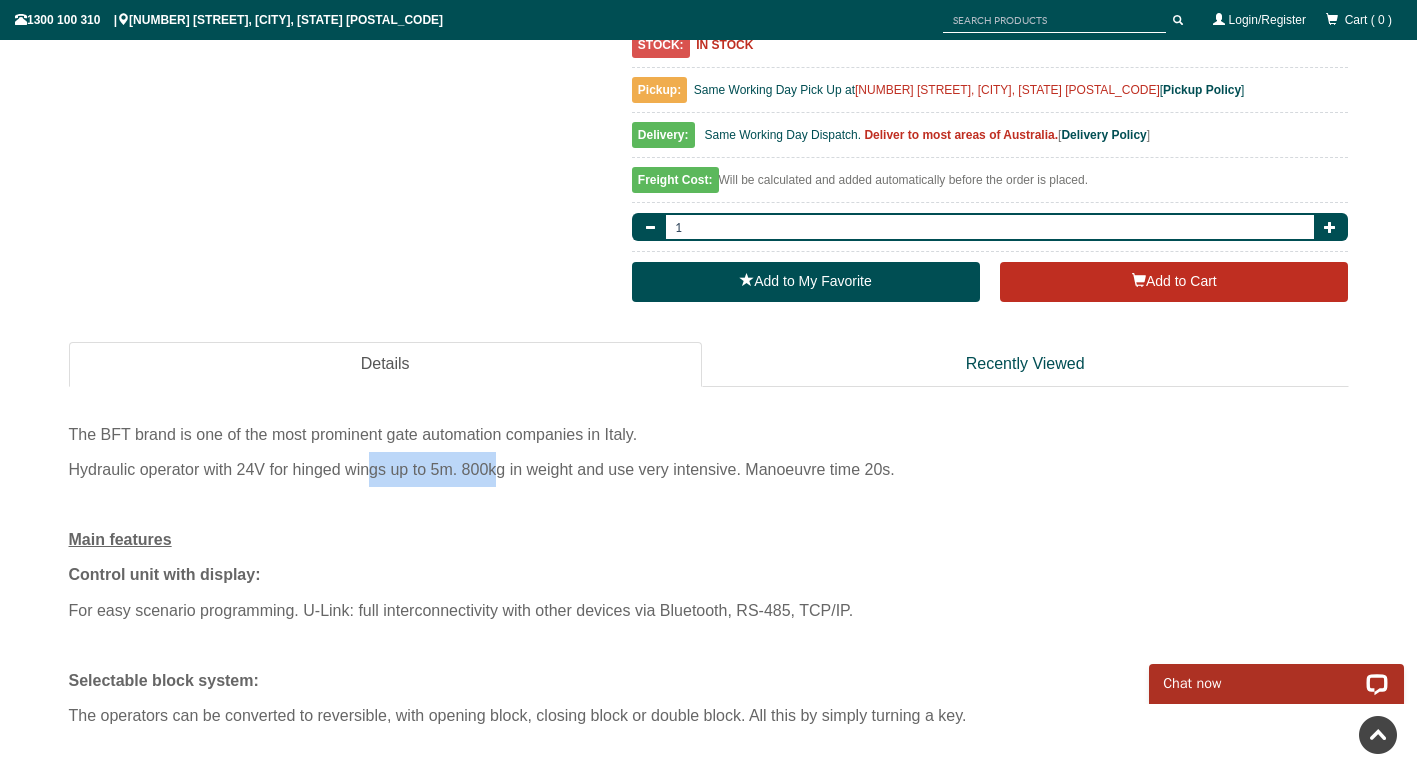 drag, startPoint x: 373, startPoint y: 467, endPoint x: 499, endPoint y: 474, distance: 126.1943 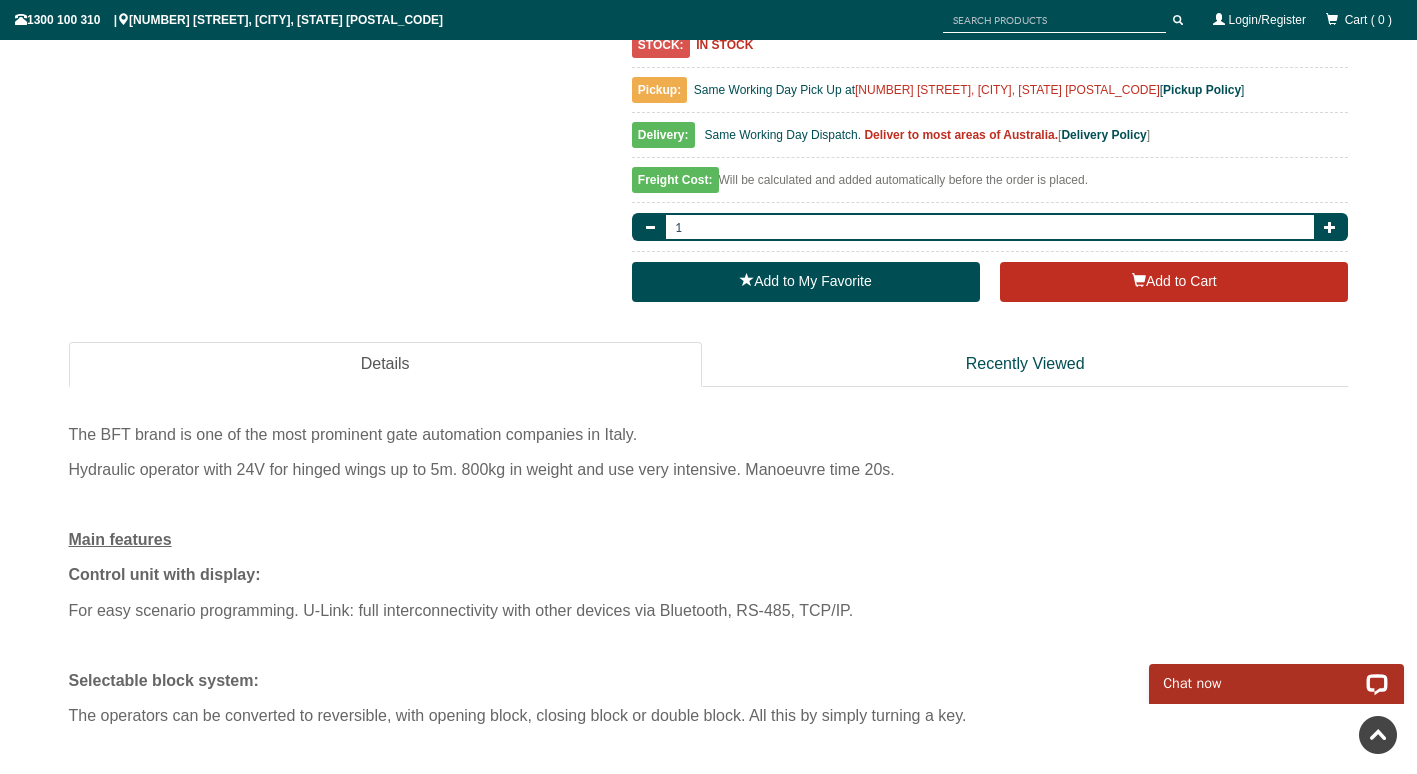 drag, startPoint x: 499, startPoint y: 474, endPoint x: 538, endPoint y: 536, distance: 73.24616 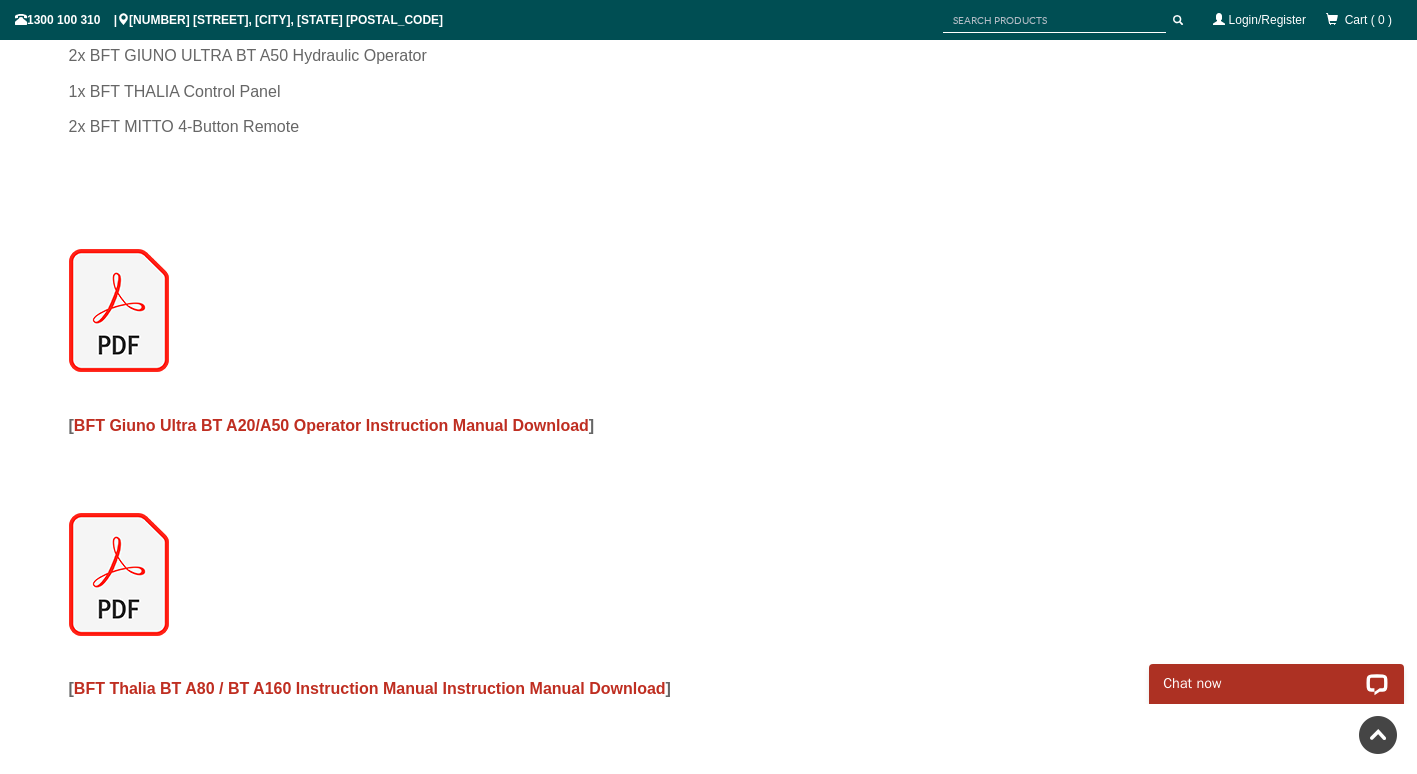 scroll, scrollTop: 2747, scrollLeft: 0, axis: vertical 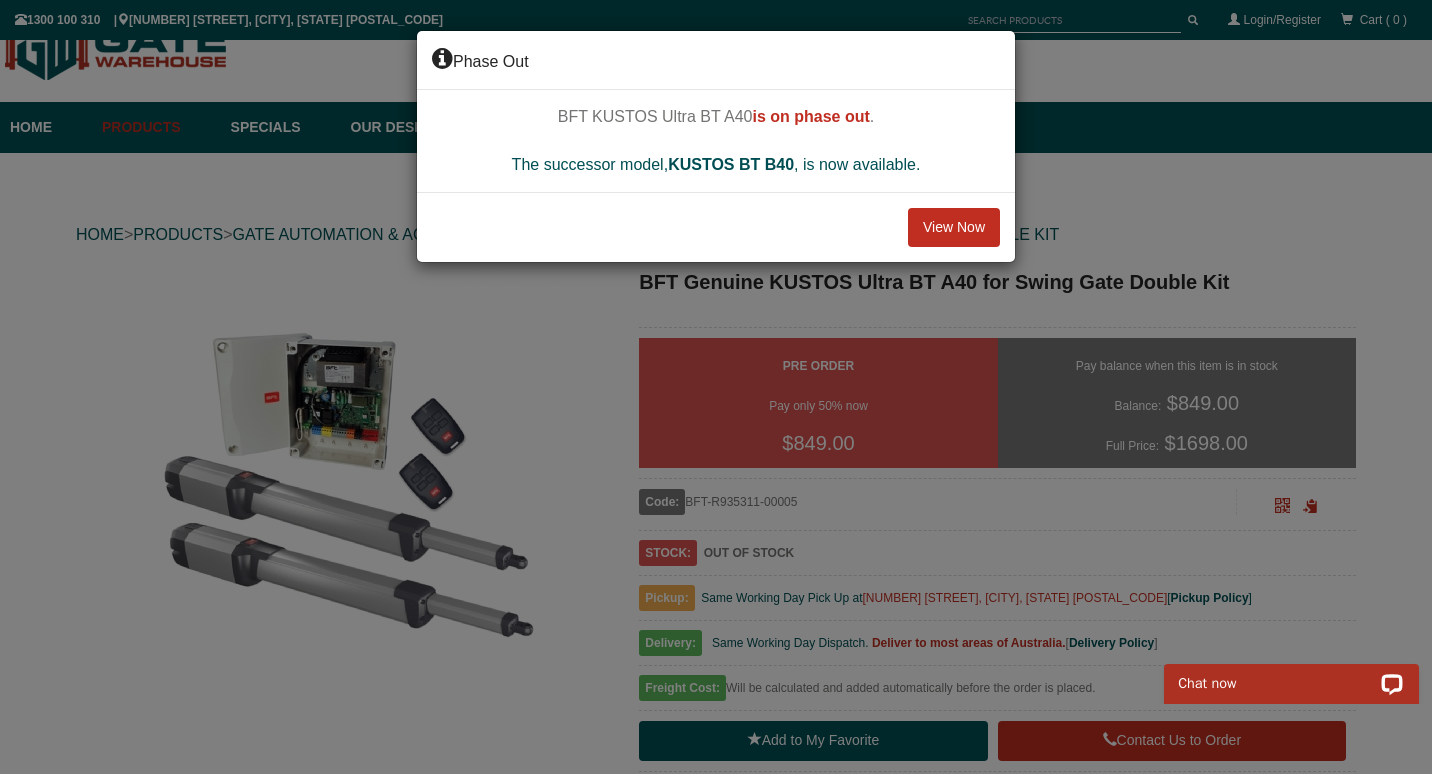 click on "View Now" at bounding box center (954, 228) 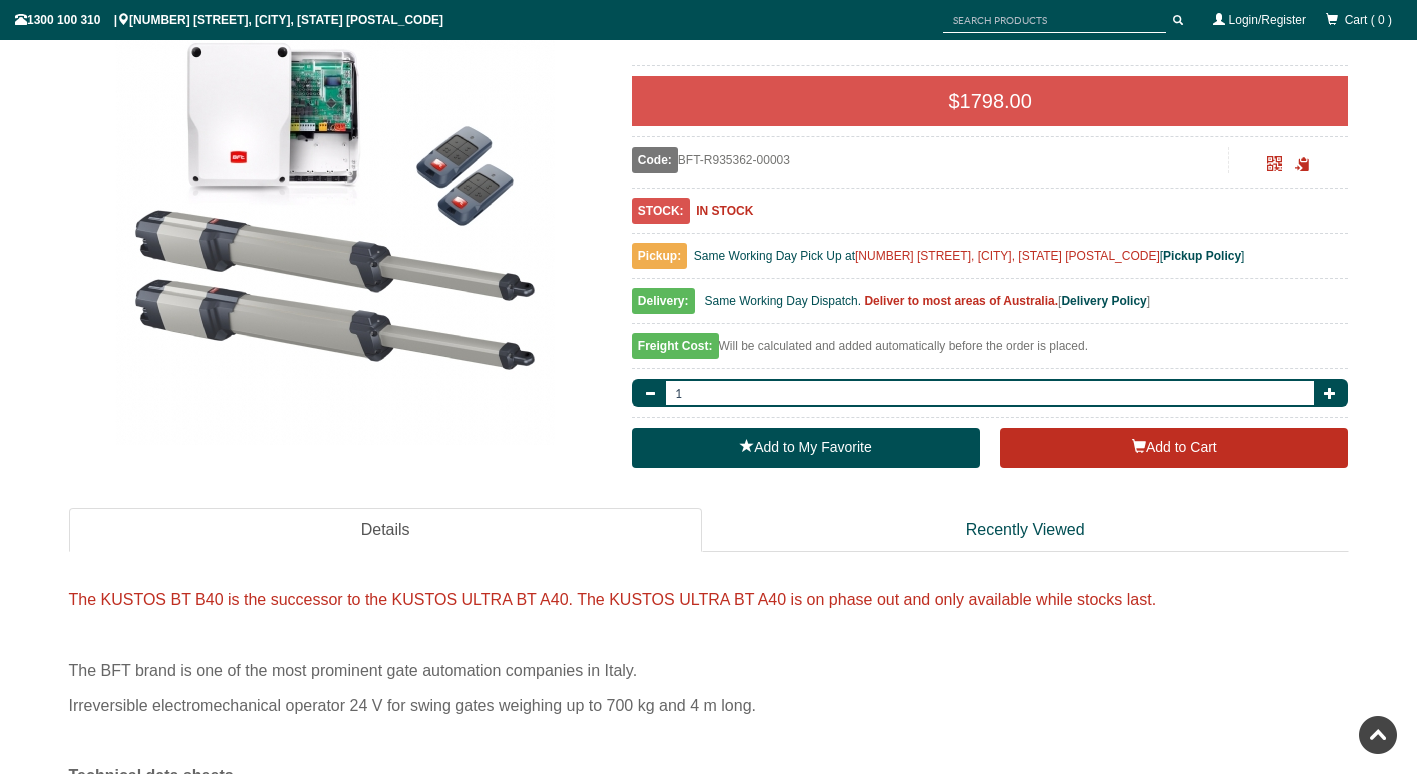 scroll, scrollTop: 322, scrollLeft: 0, axis: vertical 